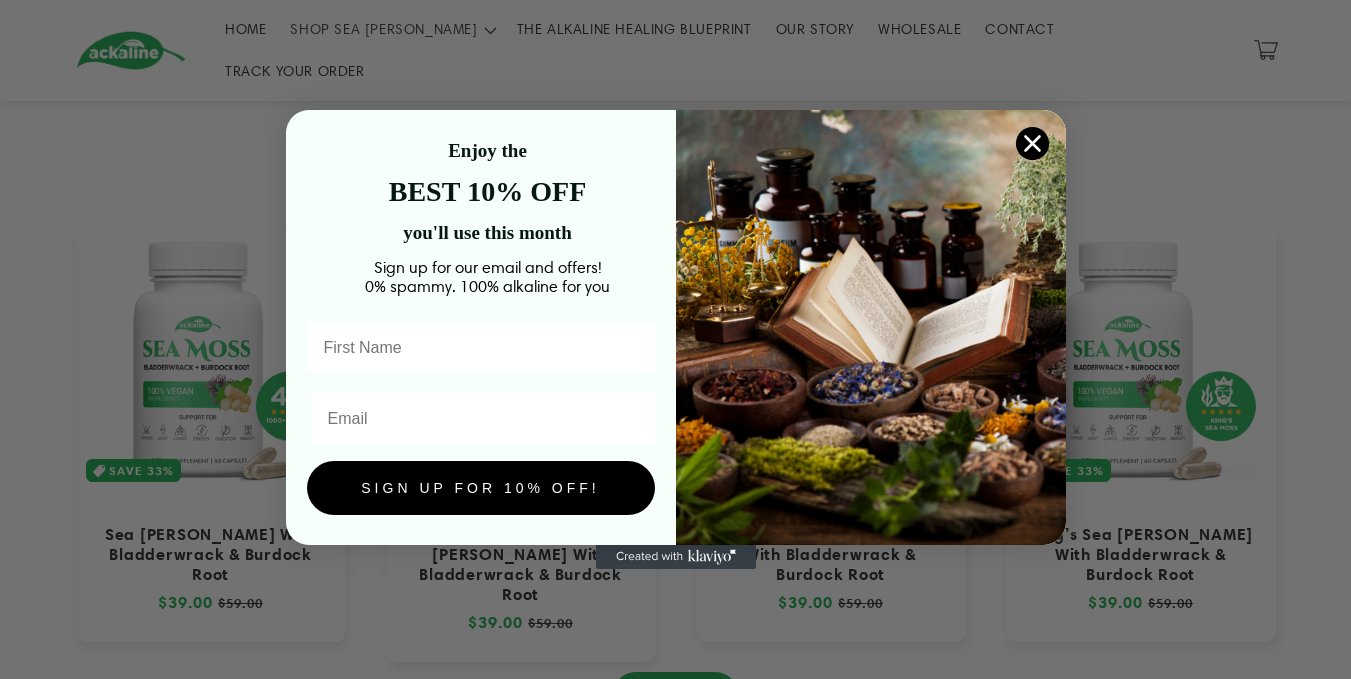 scroll, scrollTop: 400, scrollLeft: 0, axis: vertical 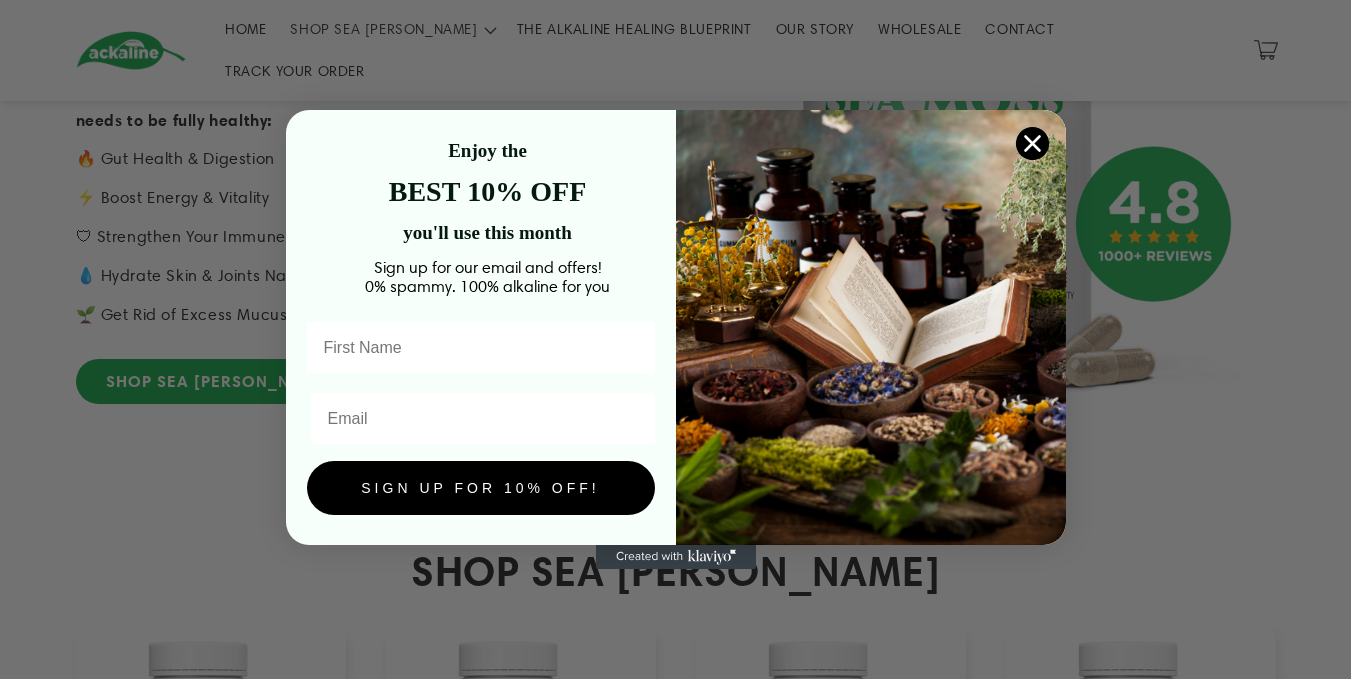 click 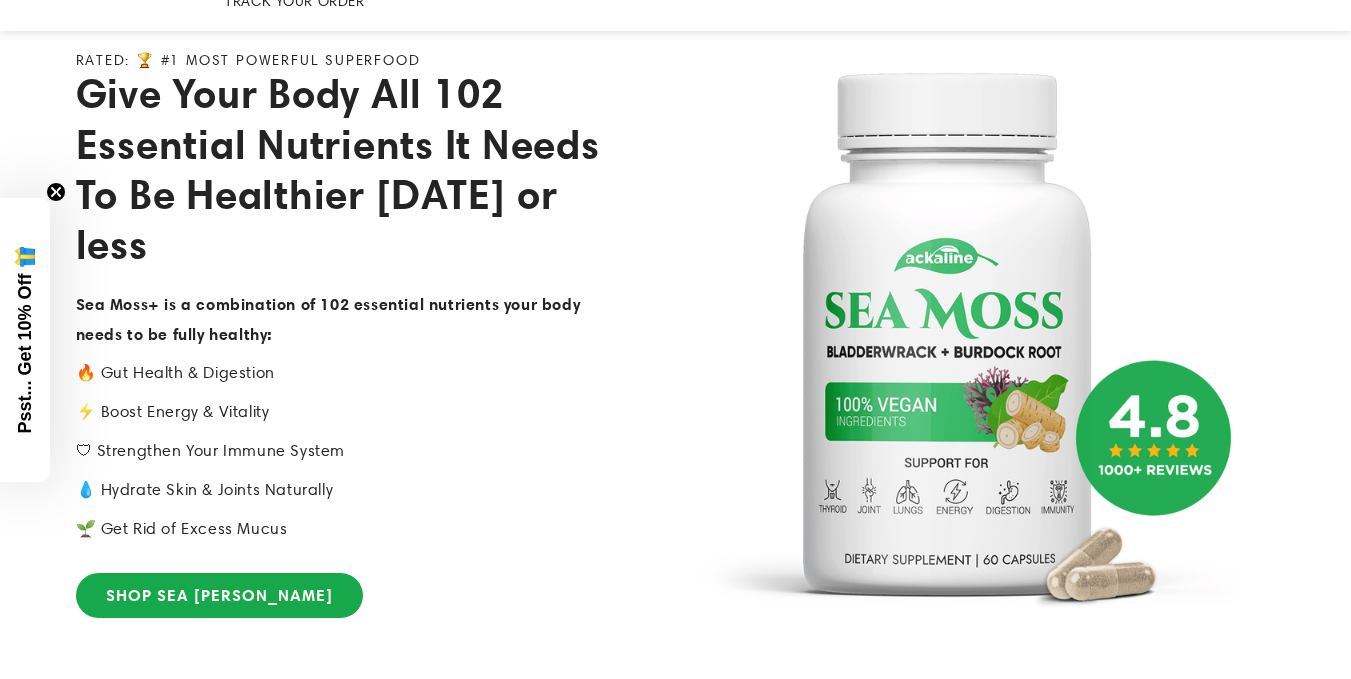 scroll, scrollTop: 400, scrollLeft: 0, axis: vertical 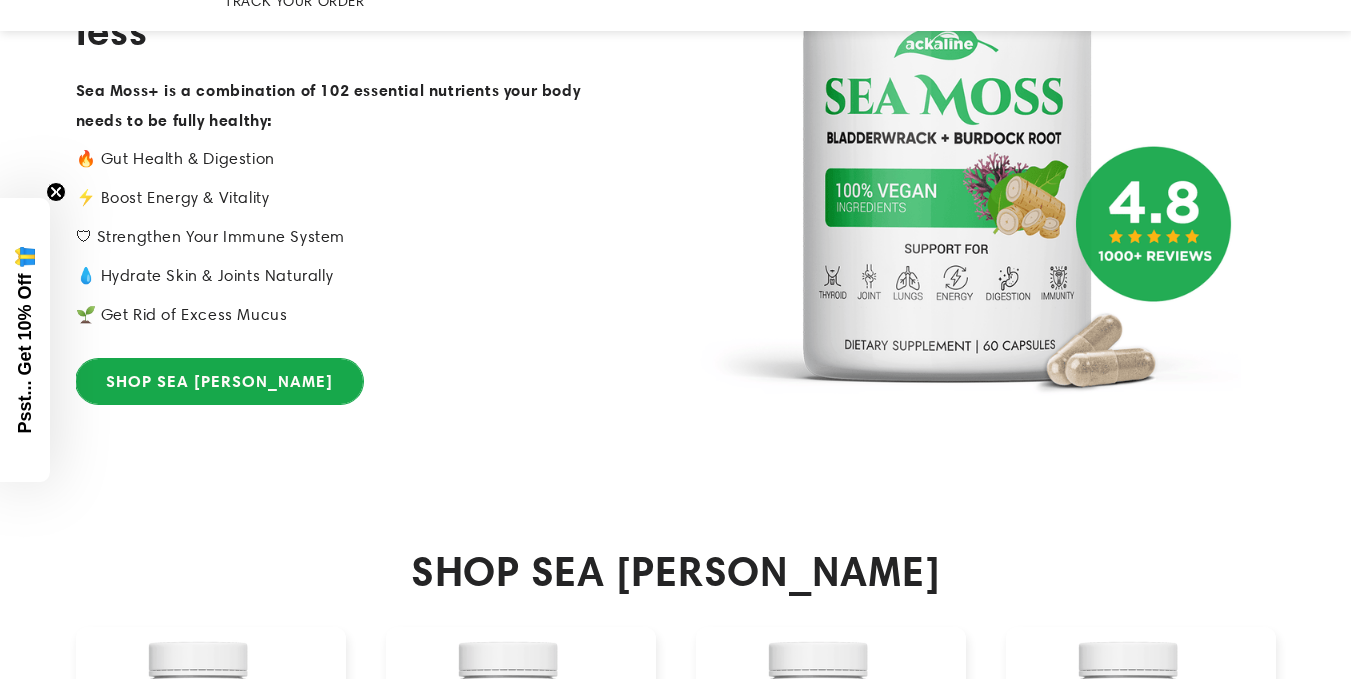 click on "SHOP SEA MOSS" at bounding box center (219, 381) 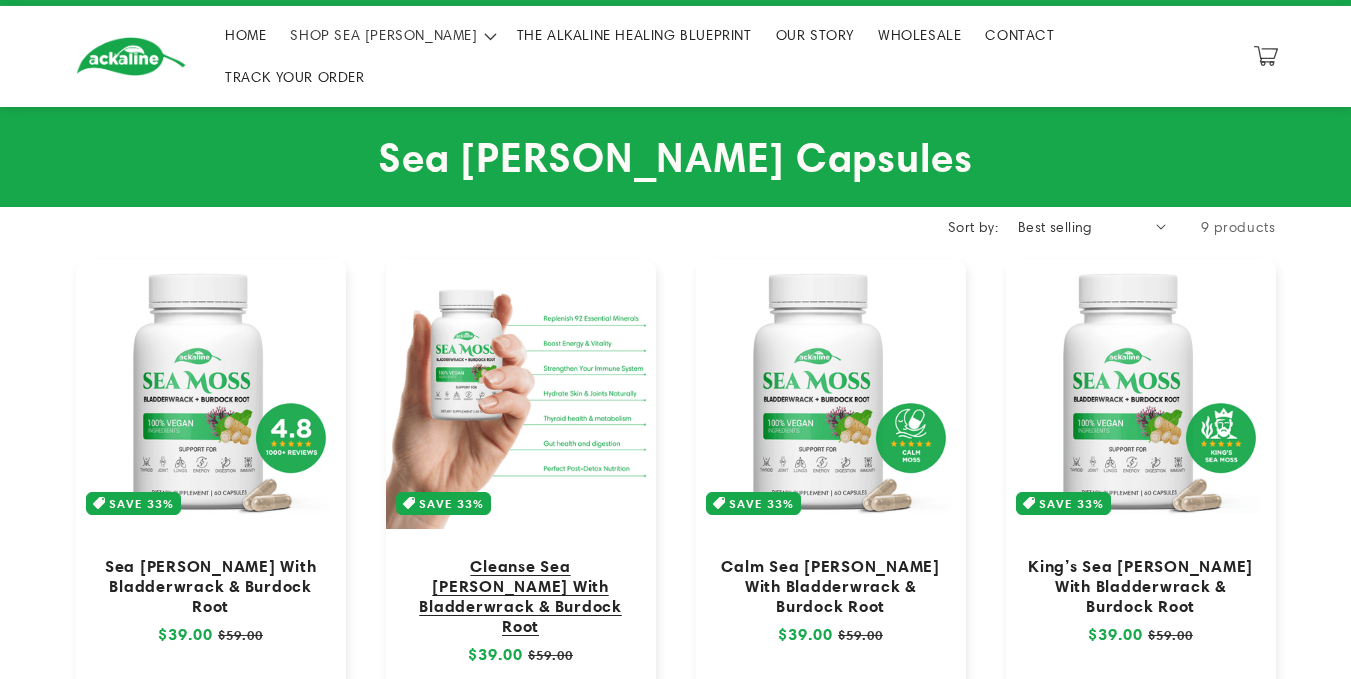 scroll, scrollTop: 200, scrollLeft: 0, axis: vertical 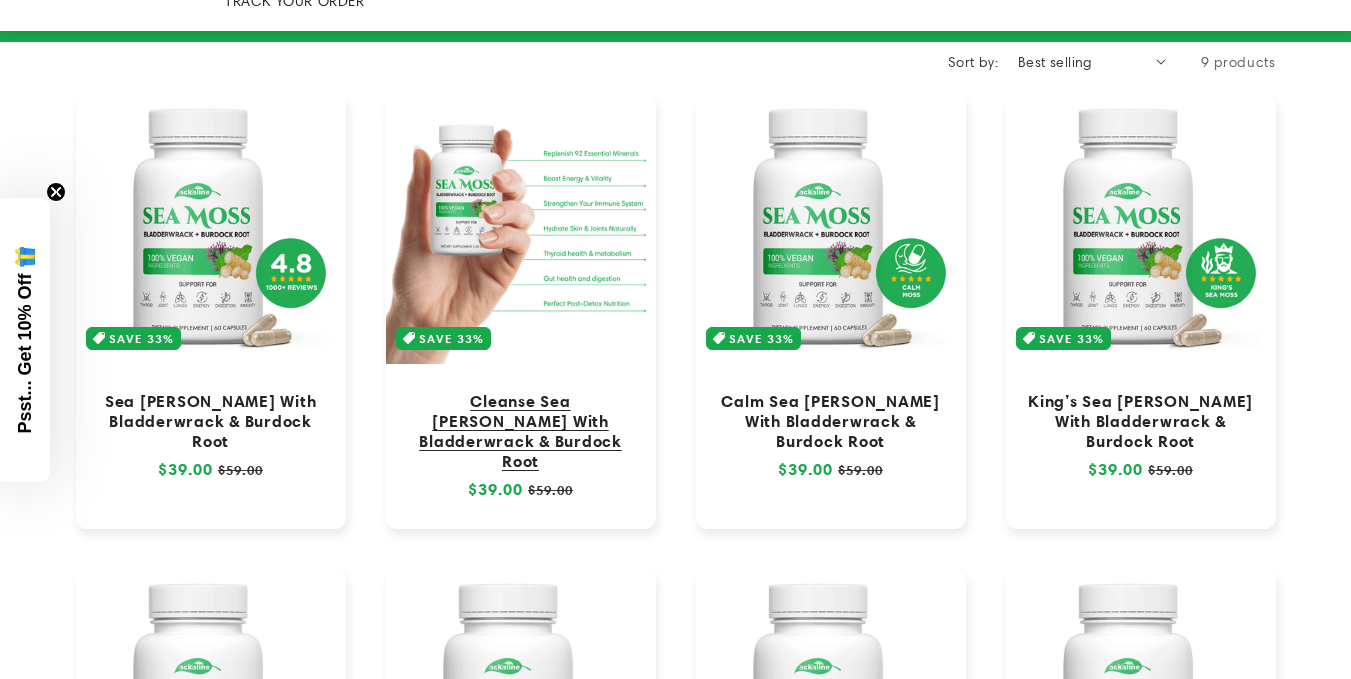 click on "Cleanse Sea Moss With Bladderwrack & Burdock Root" at bounding box center [521, 431] 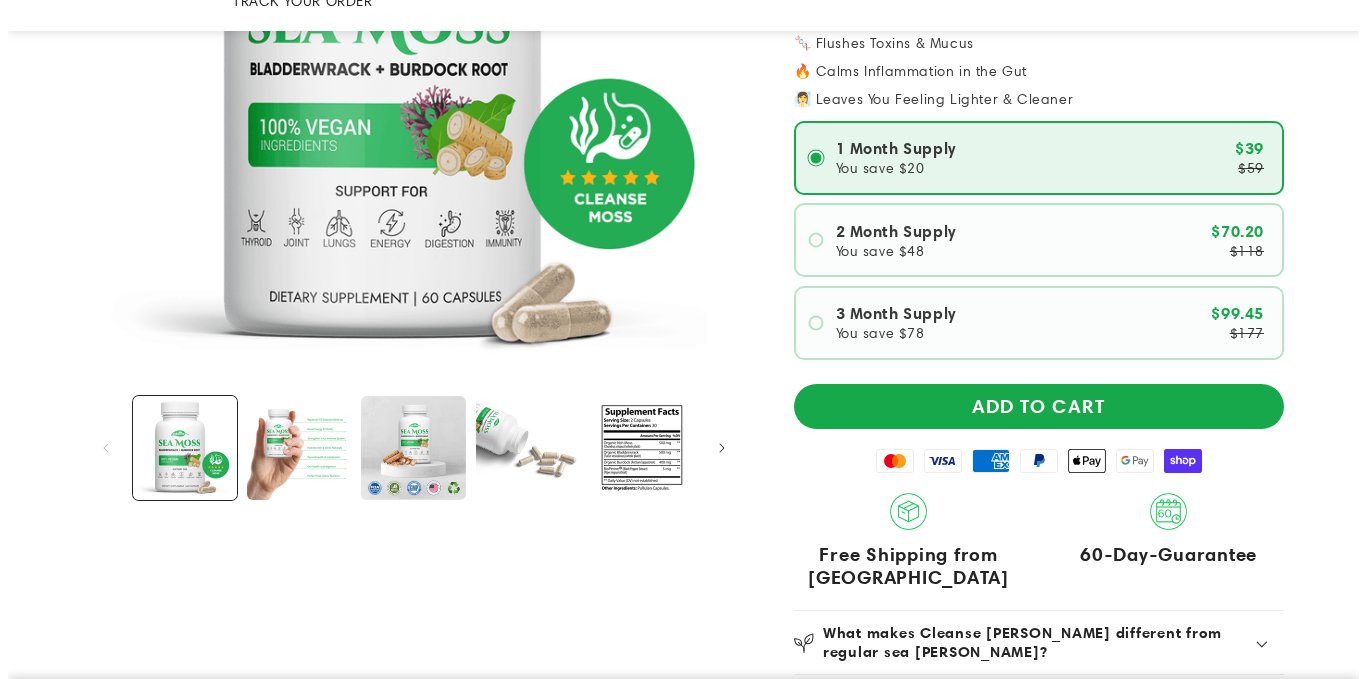 scroll, scrollTop: 600, scrollLeft: 0, axis: vertical 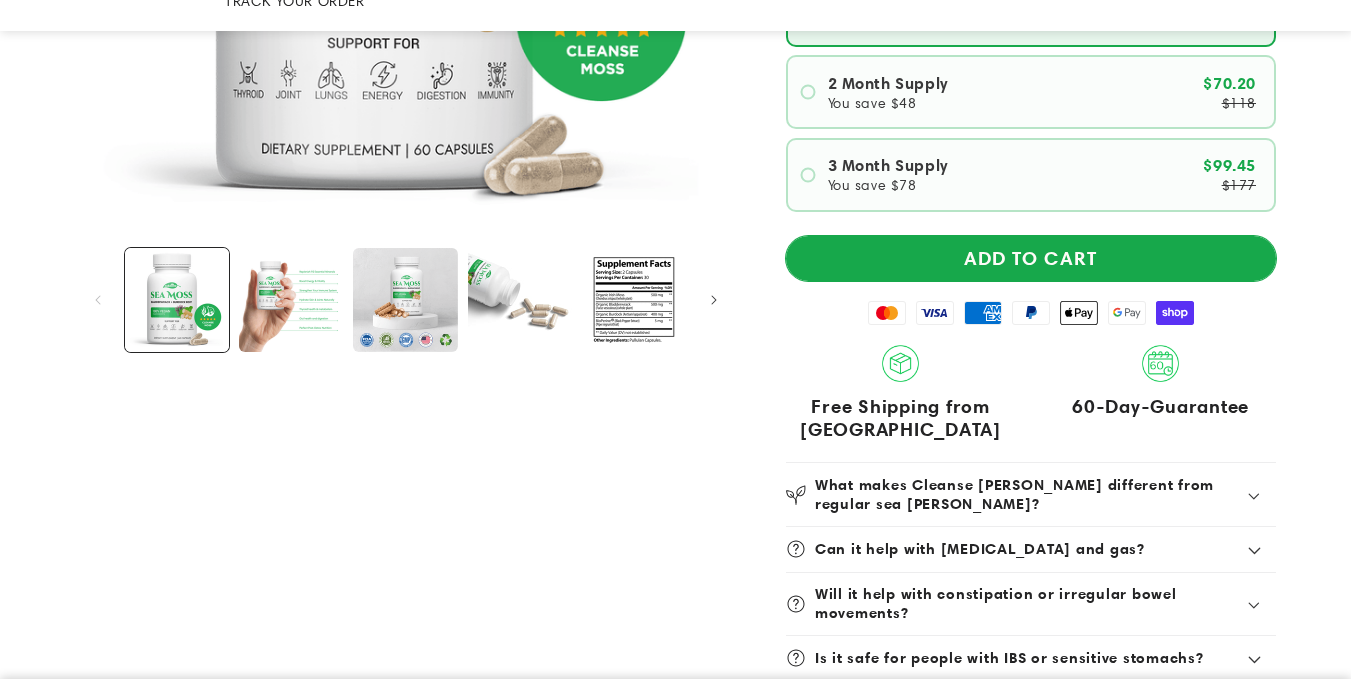 click on "ADD TO CART" at bounding box center (1031, 258) 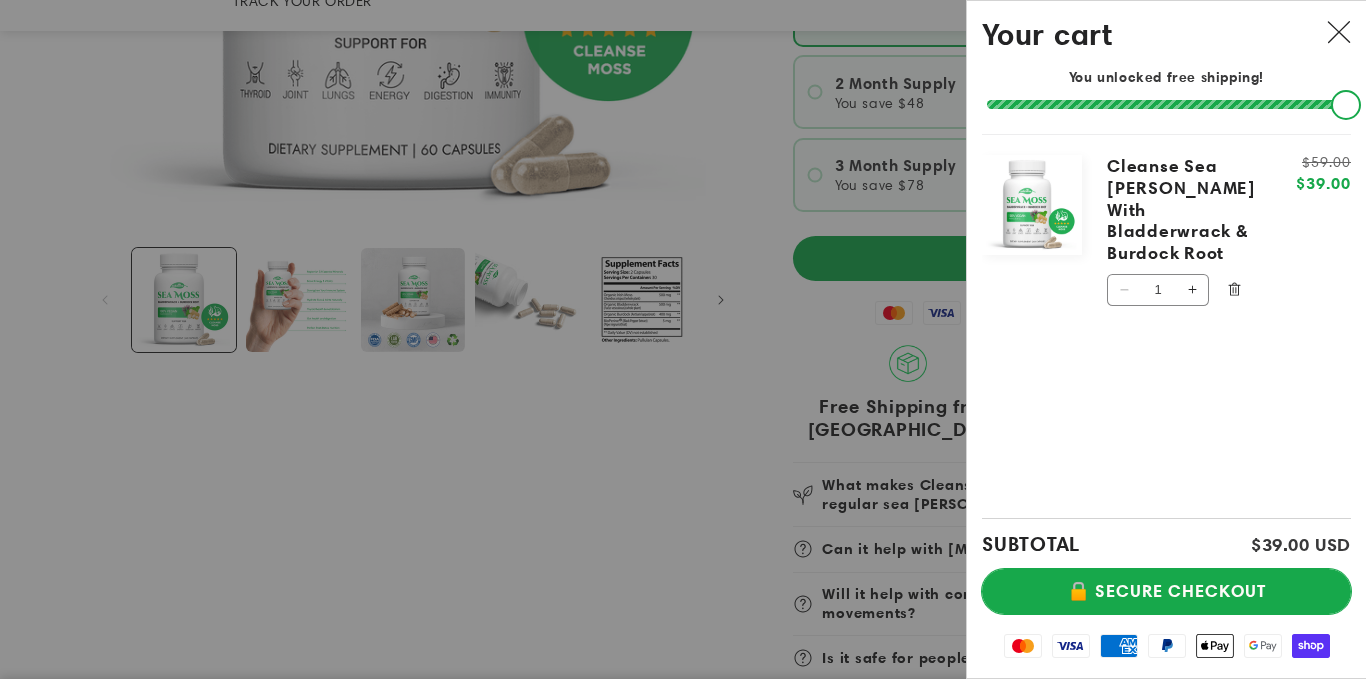 click on "🔒 SECURE CHECKOUT" at bounding box center [1166, 591] 